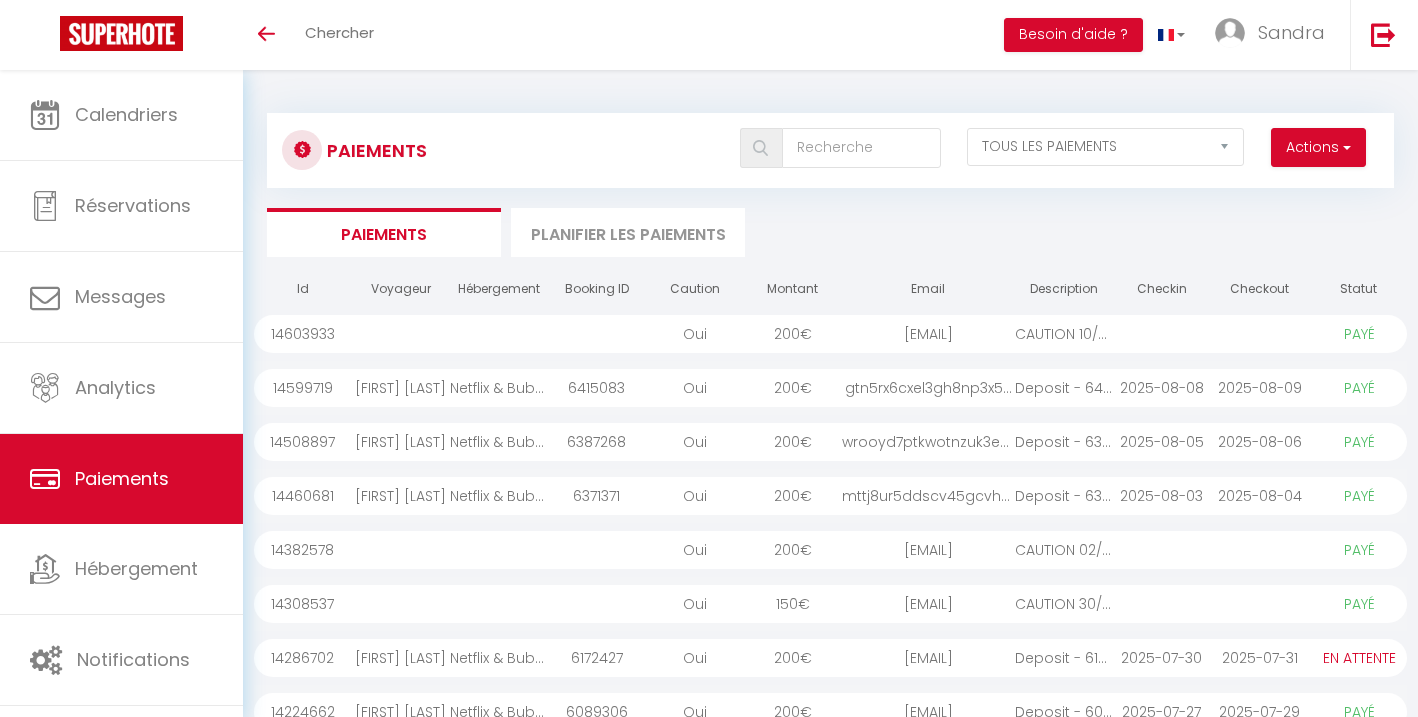 select on "2" 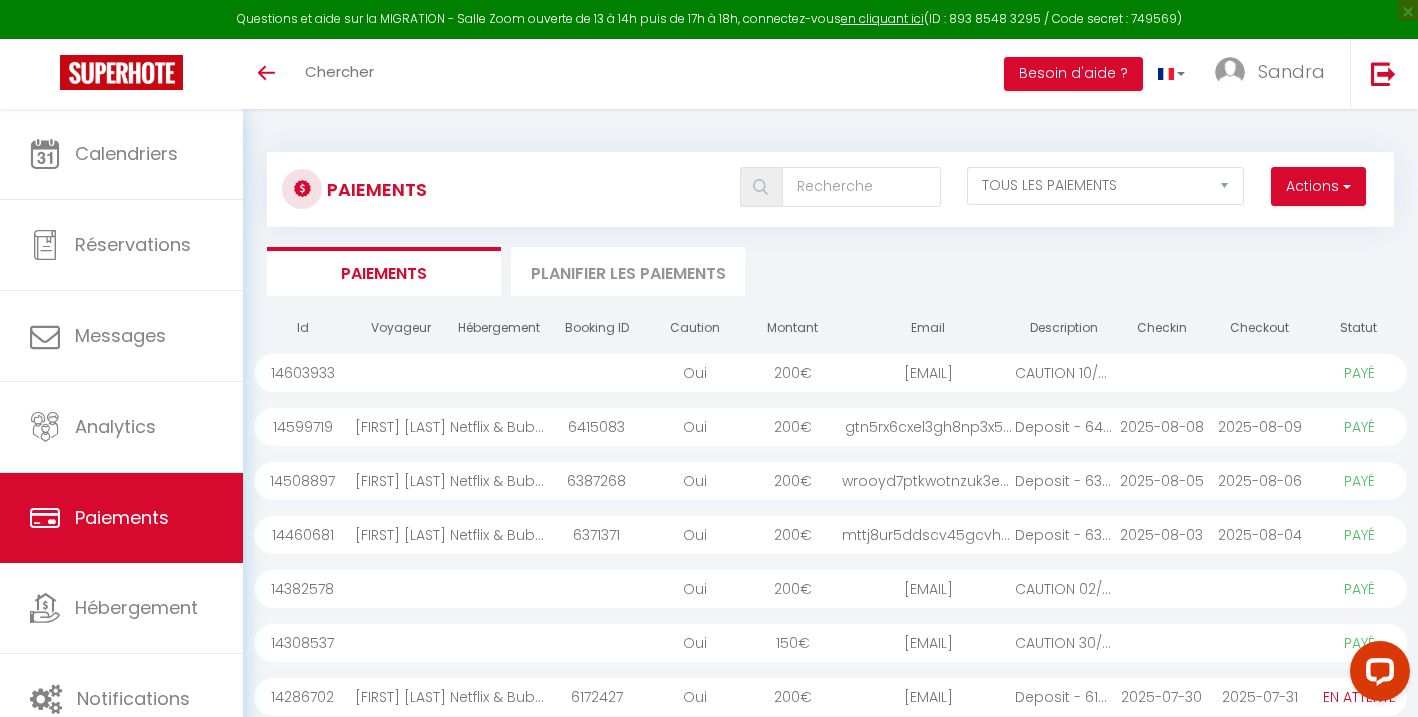 scroll, scrollTop: 0, scrollLeft: 0, axis: both 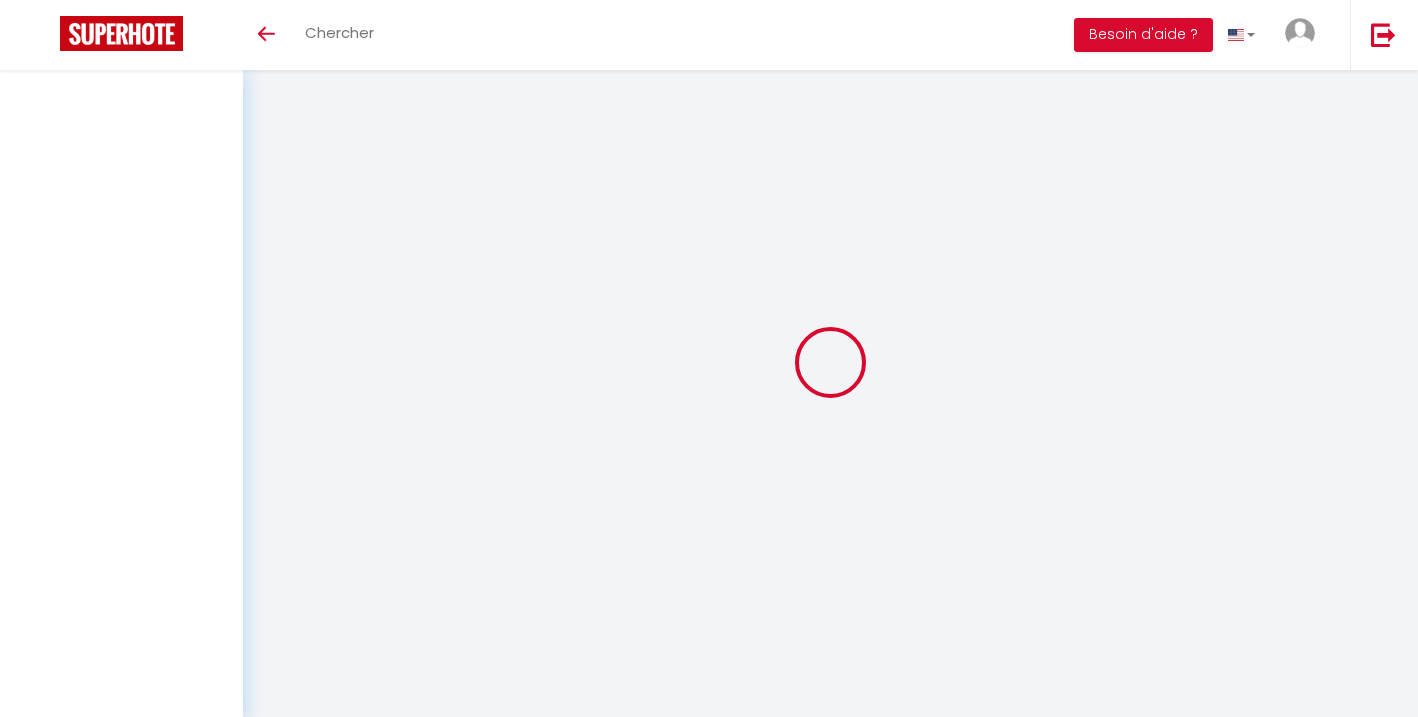 select on "2" 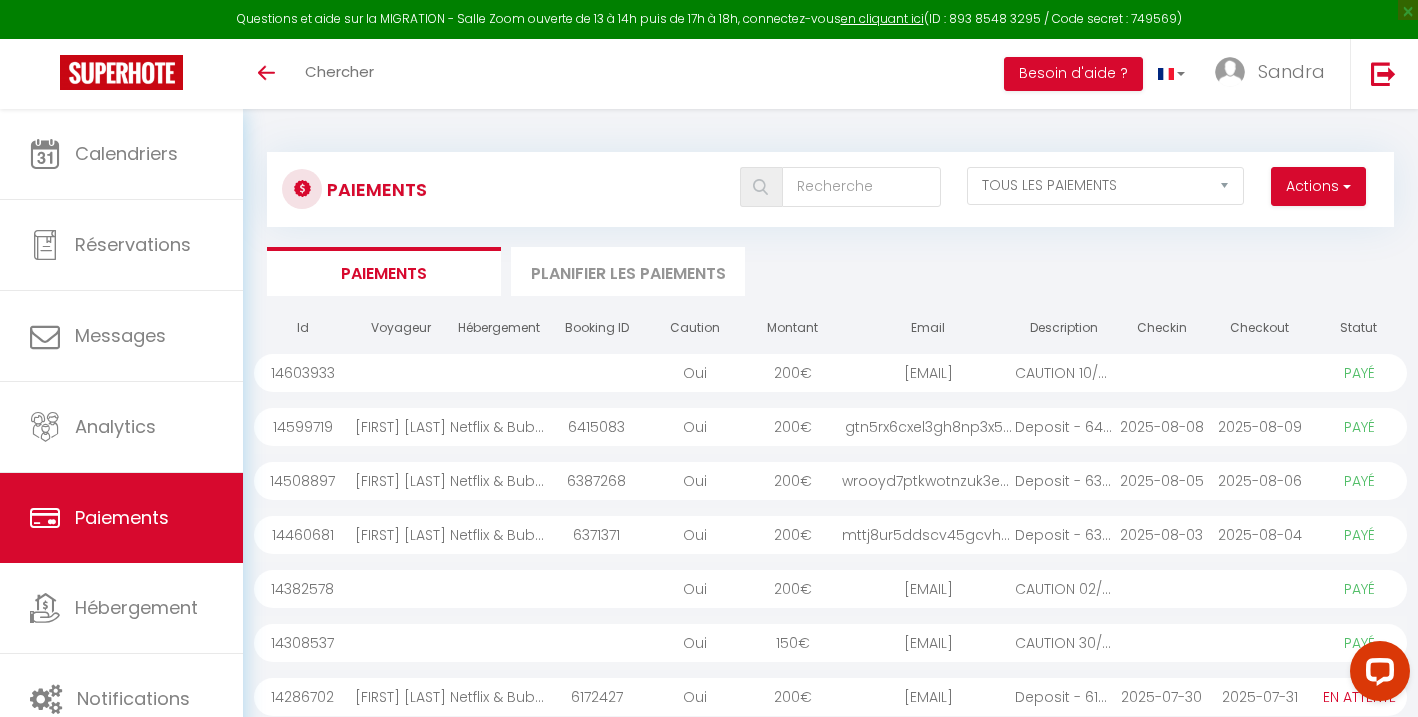scroll, scrollTop: 0, scrollLeft: 0, axis: both 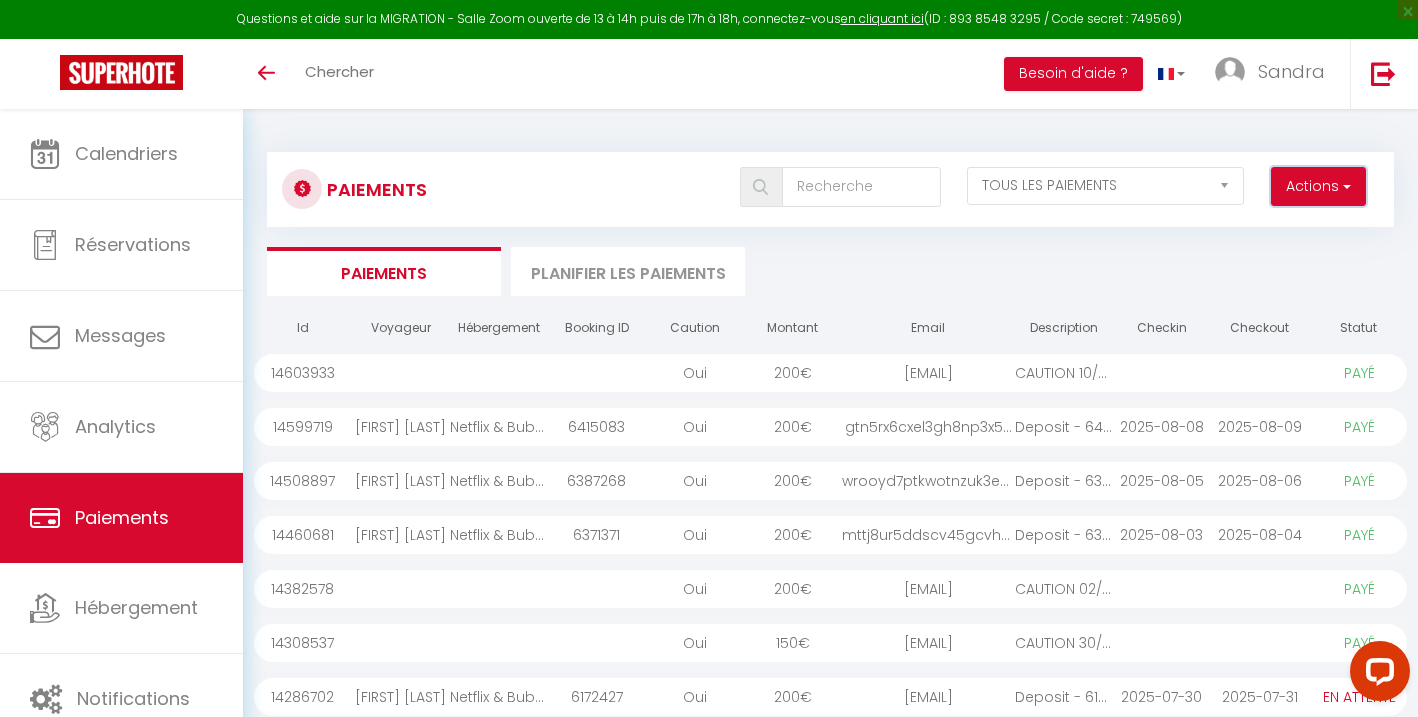 click on "Actions" at bounding box center (1318, 187) 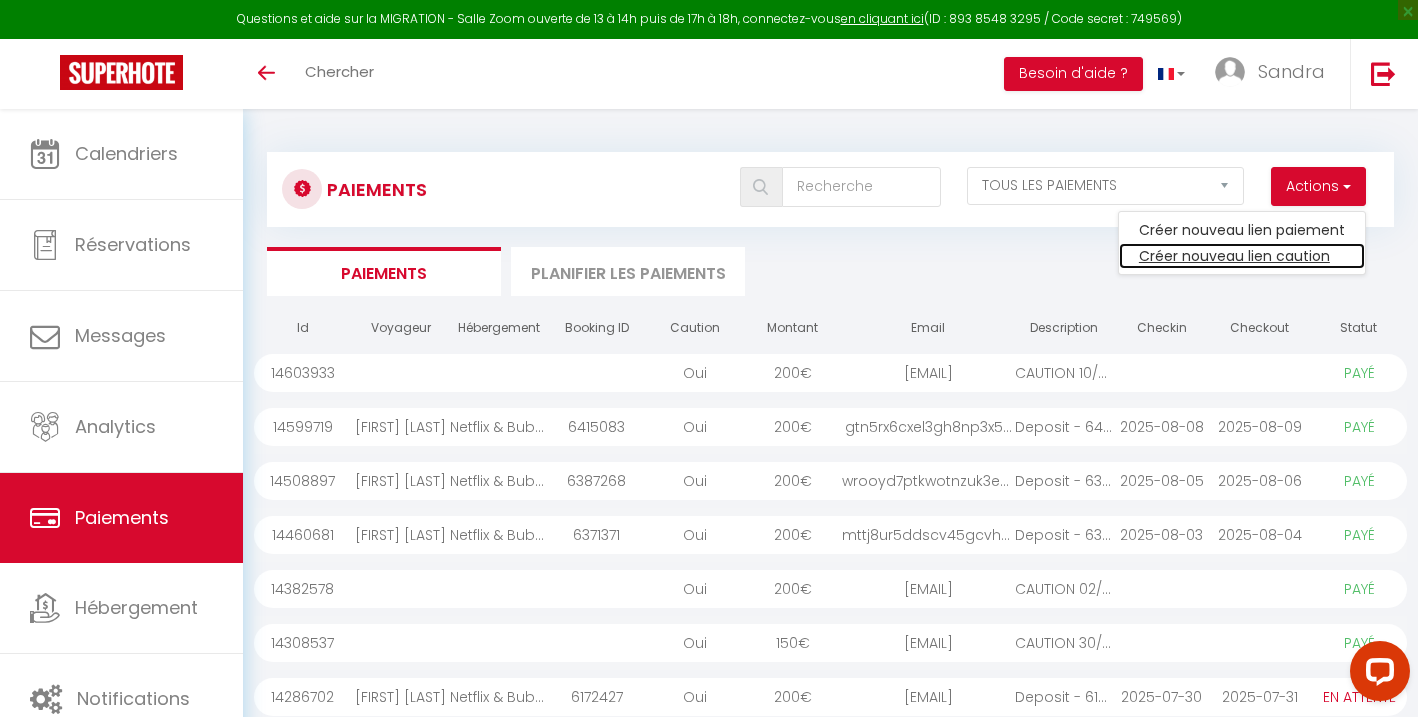 click on "Créer nouveau lien caution" at bounding box center [1242, 256] 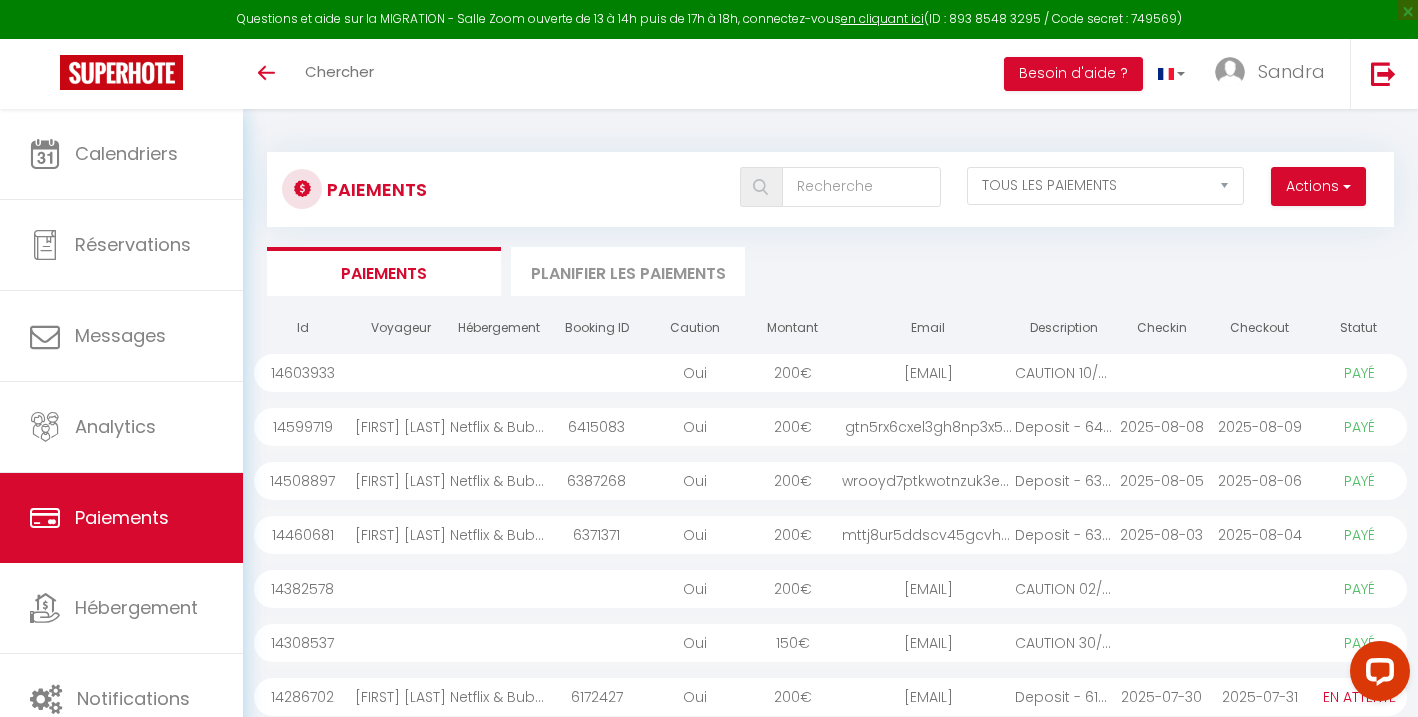 select on "other" 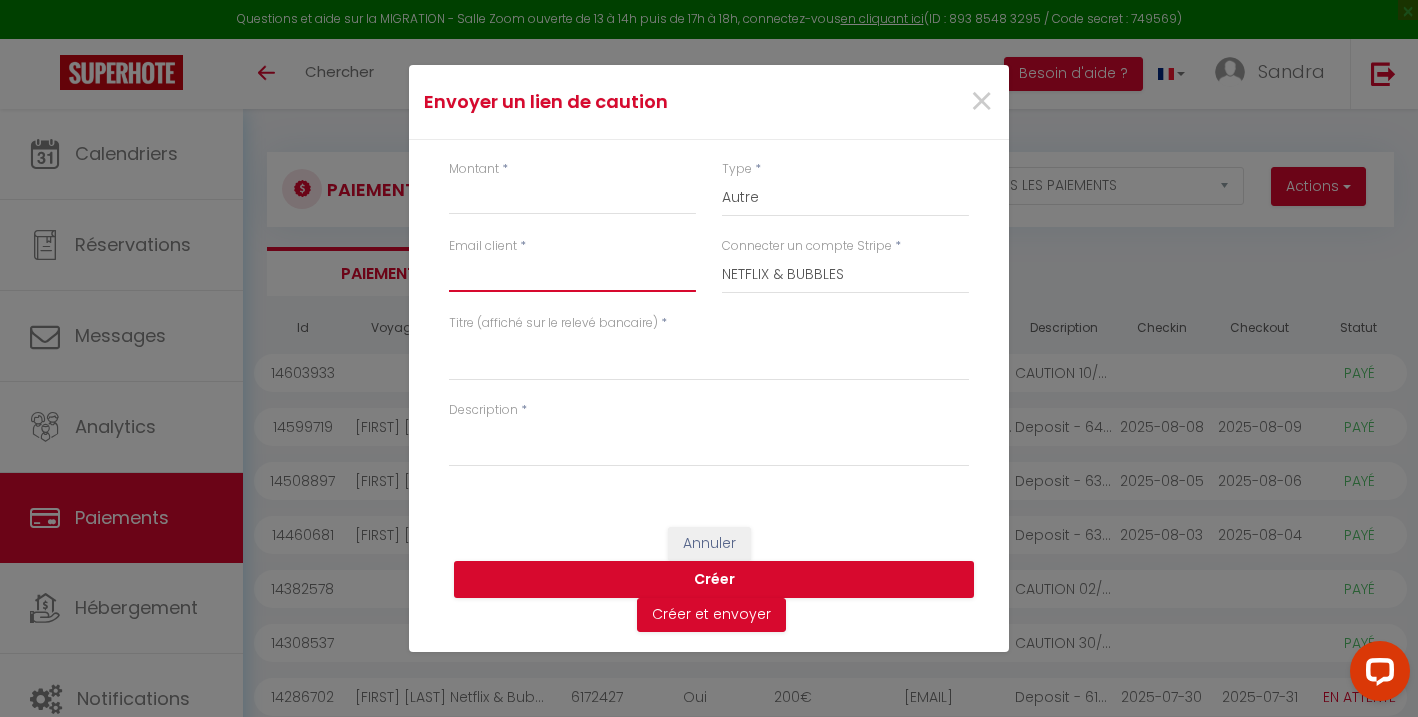 click on "Email client" at bounding box center (572, 274) 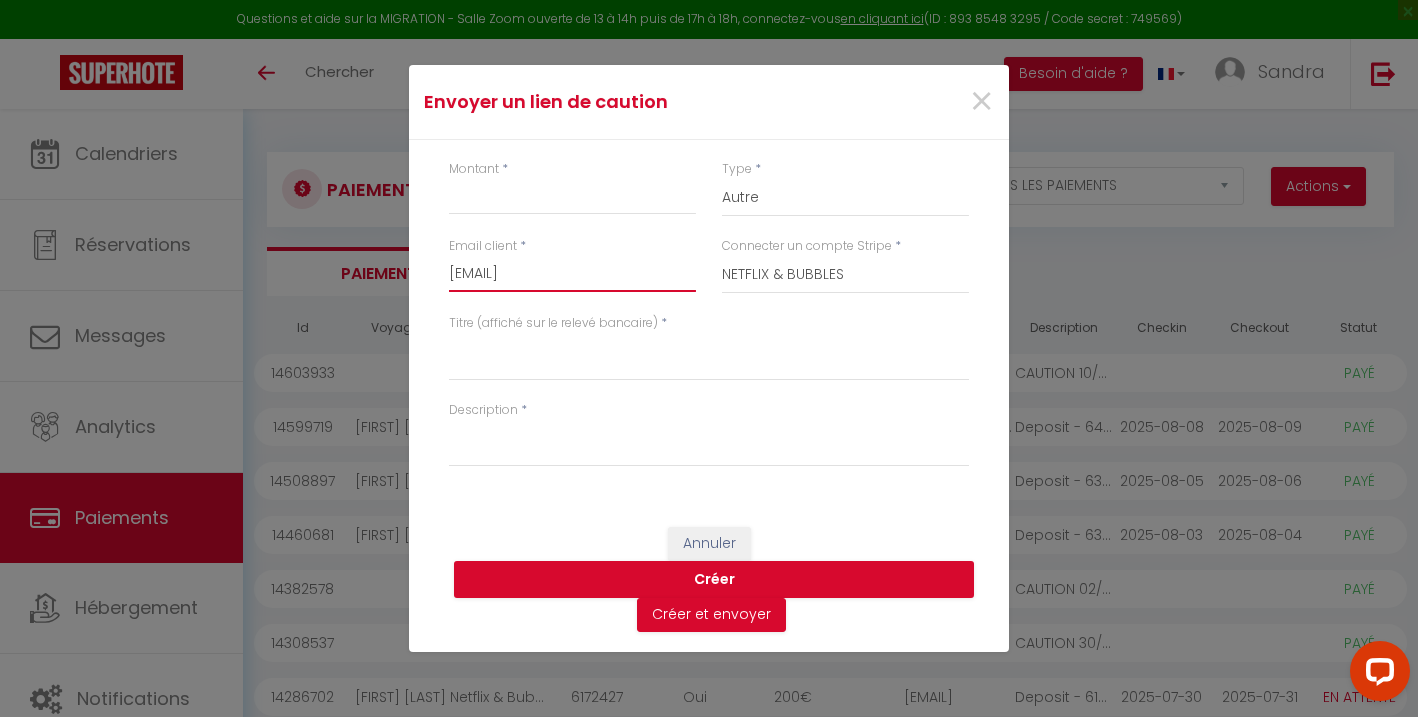 type on "uwitonze.sandra@yahoo.fr" 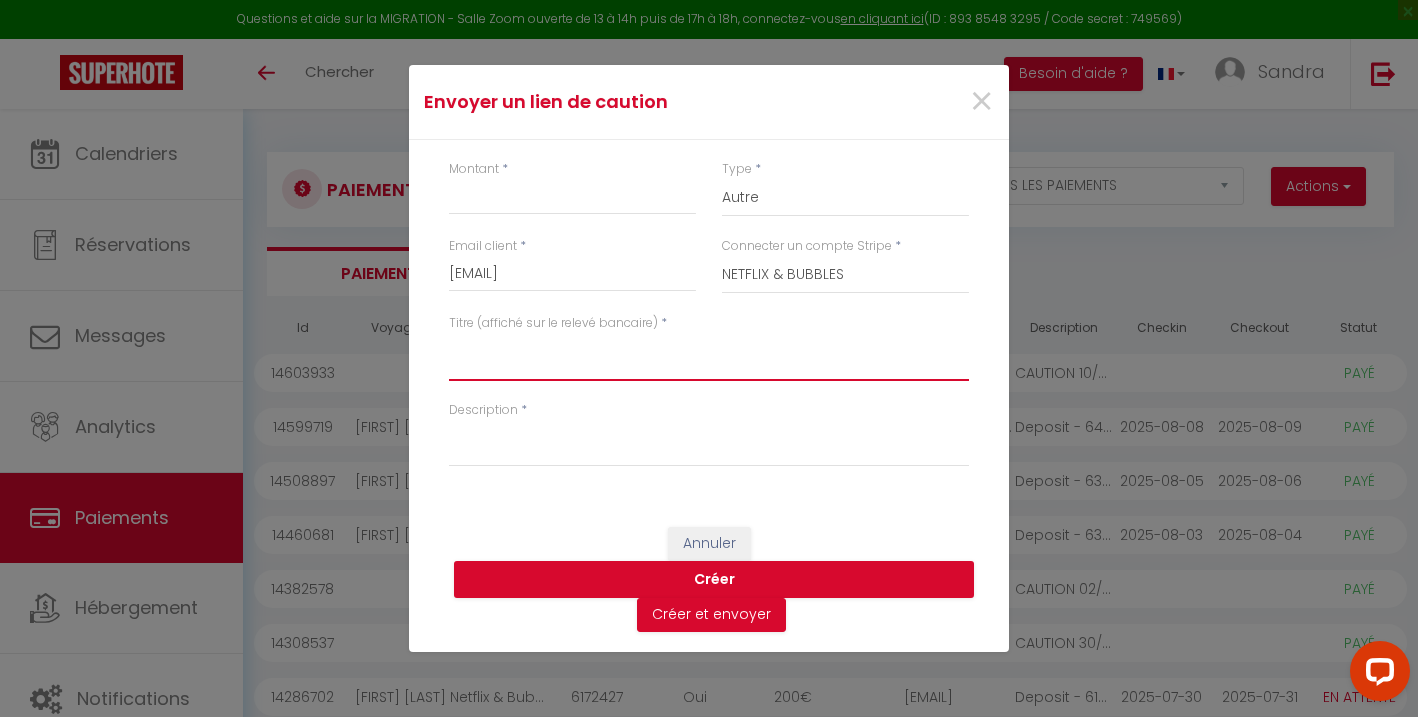 click on "Titre (affiché sur le relevé bancaire)" at bounding box center (709, 357) 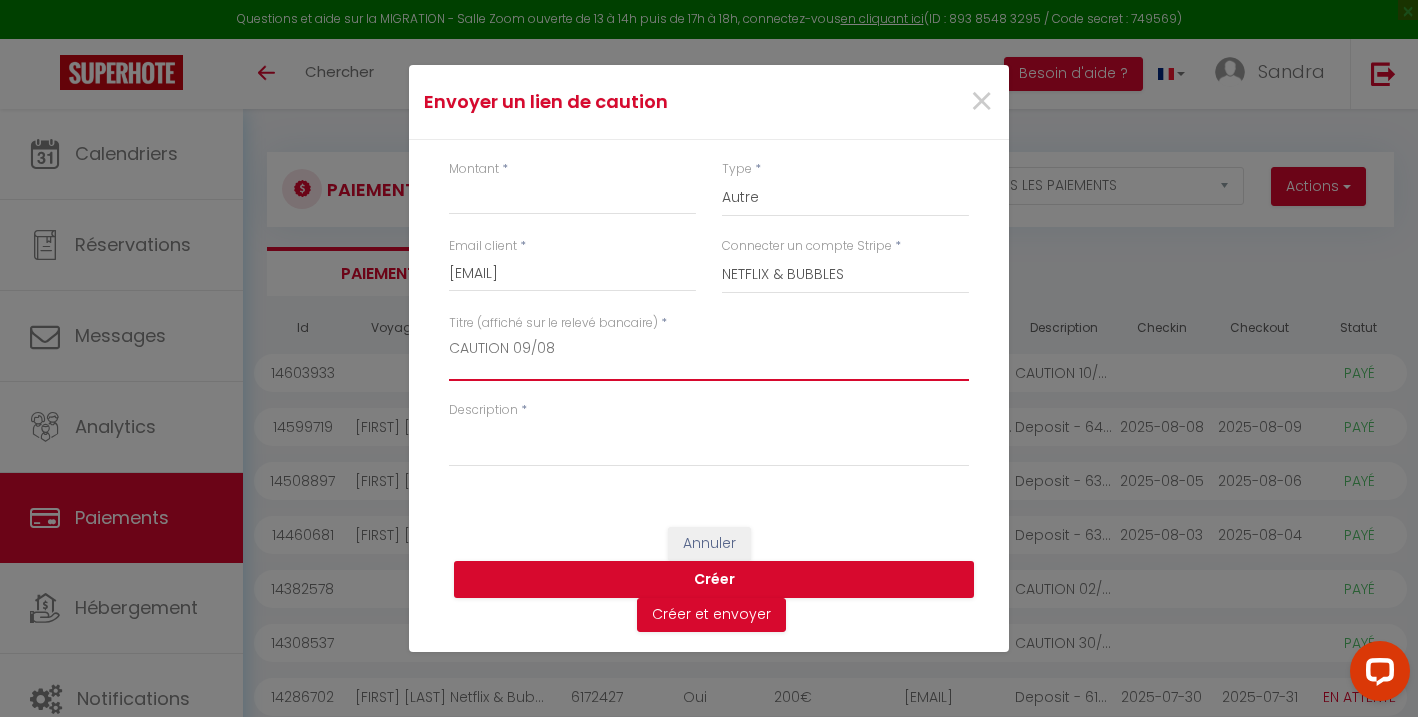 type on "CAUTION 09/08" 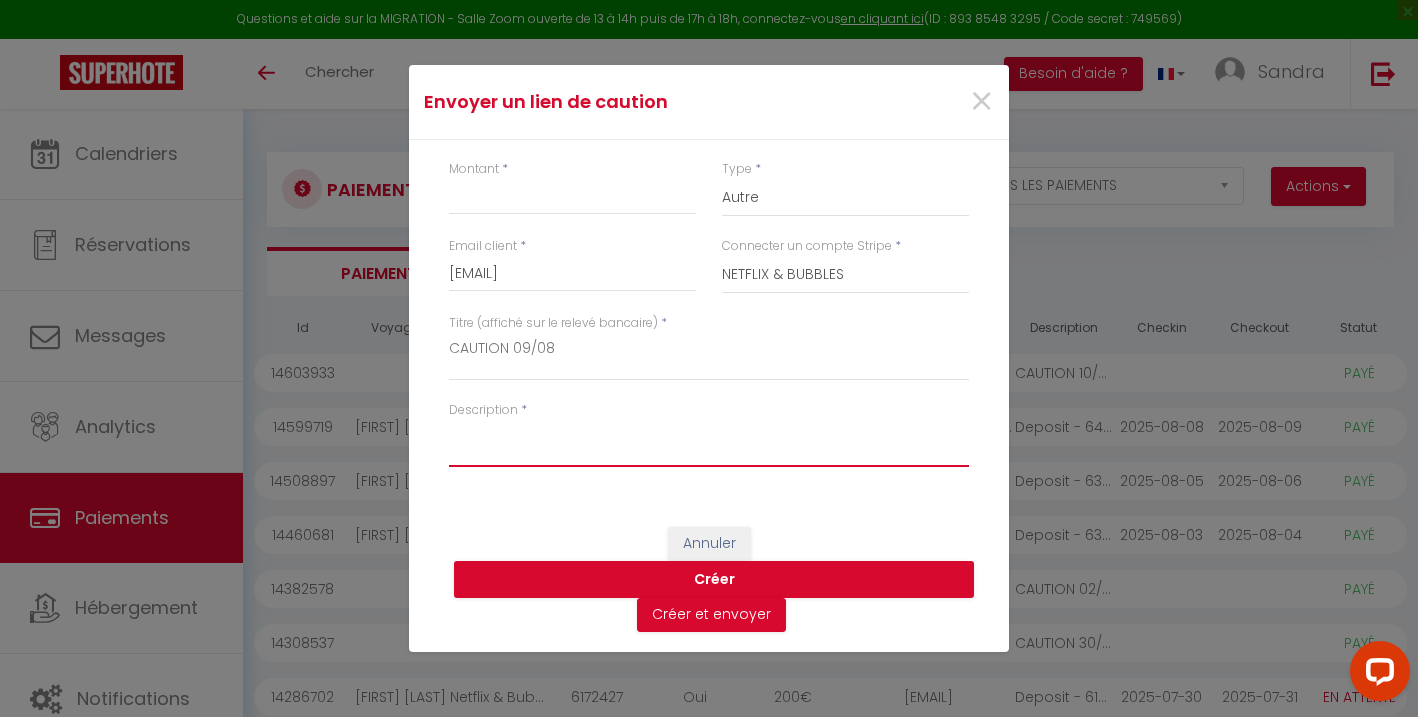 click on "Description" at bounding box center [709, 443] 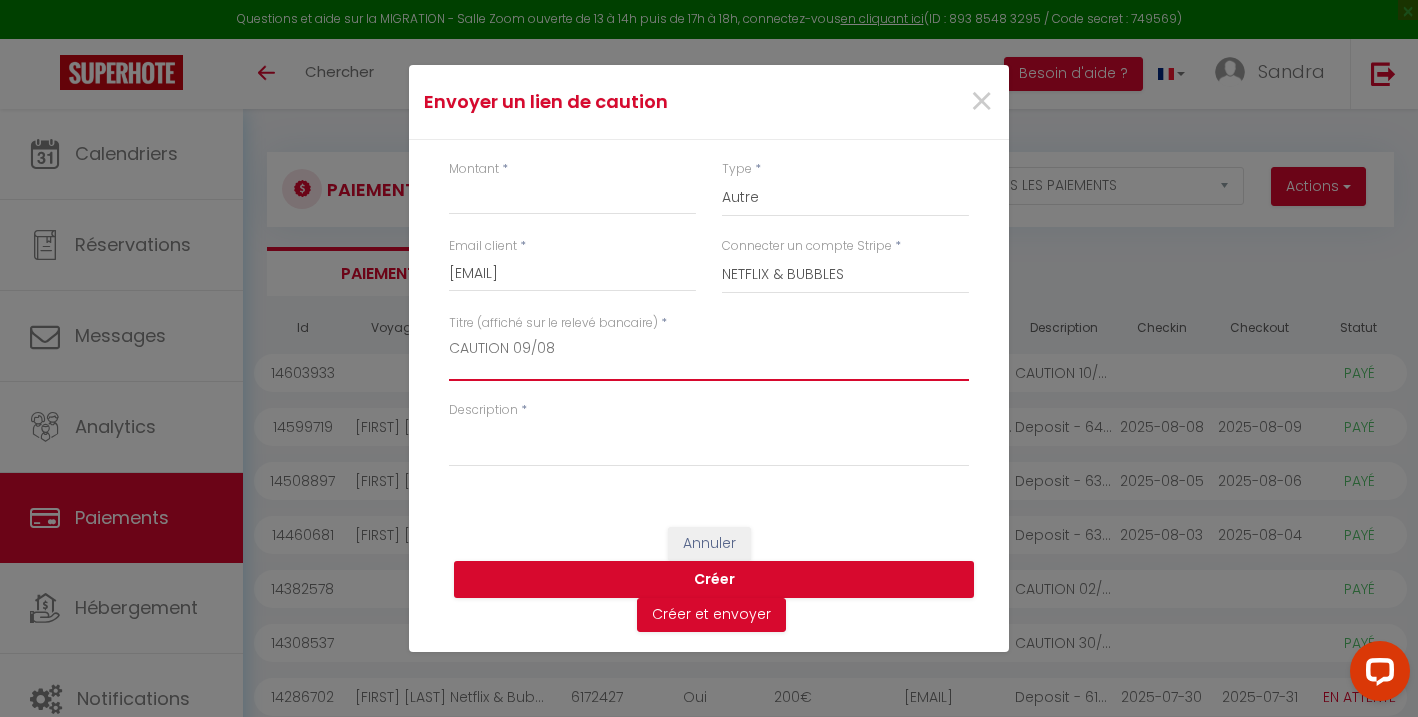 drag, startPoint x: 456, startPoint y: 340, endPoint x: 555, endPoint y: 332, distance: 99.32271 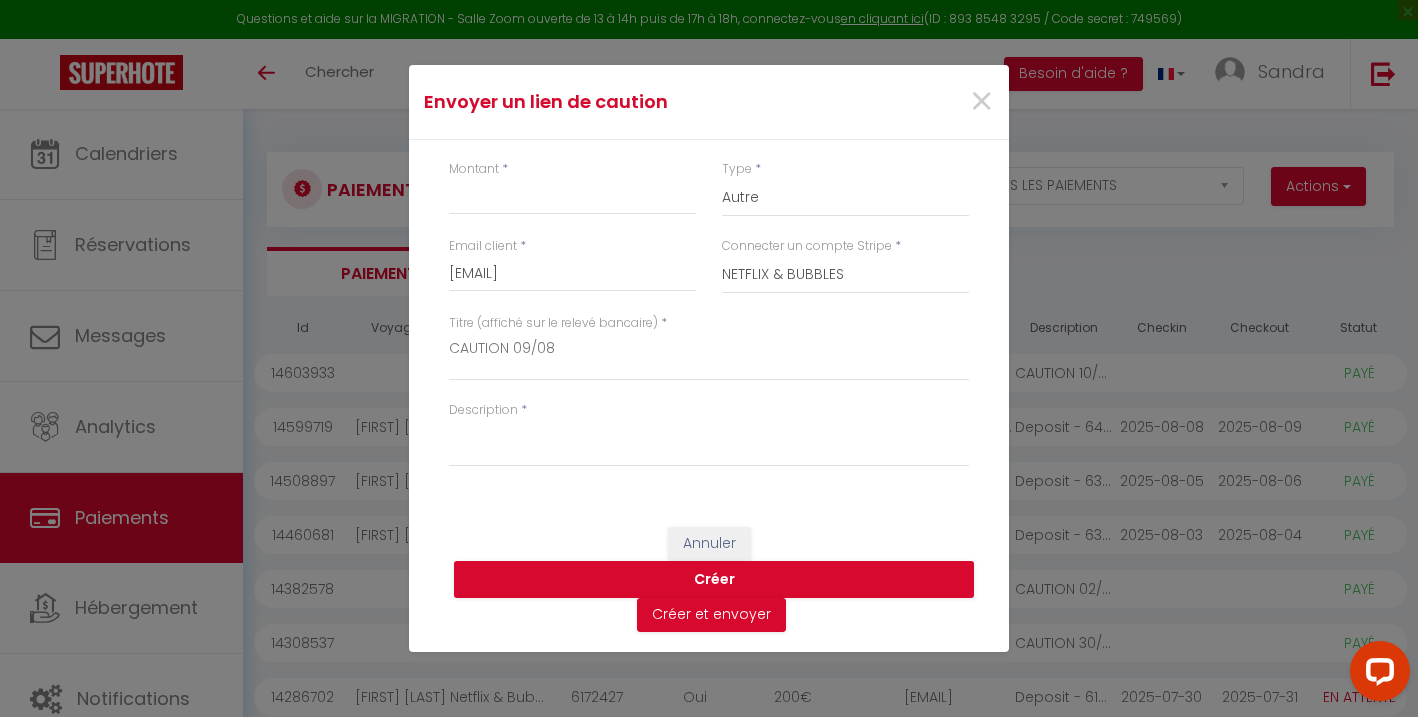 click on "Titre (affiché sur le relevé bancaire)" at bounding box center [553, 323] 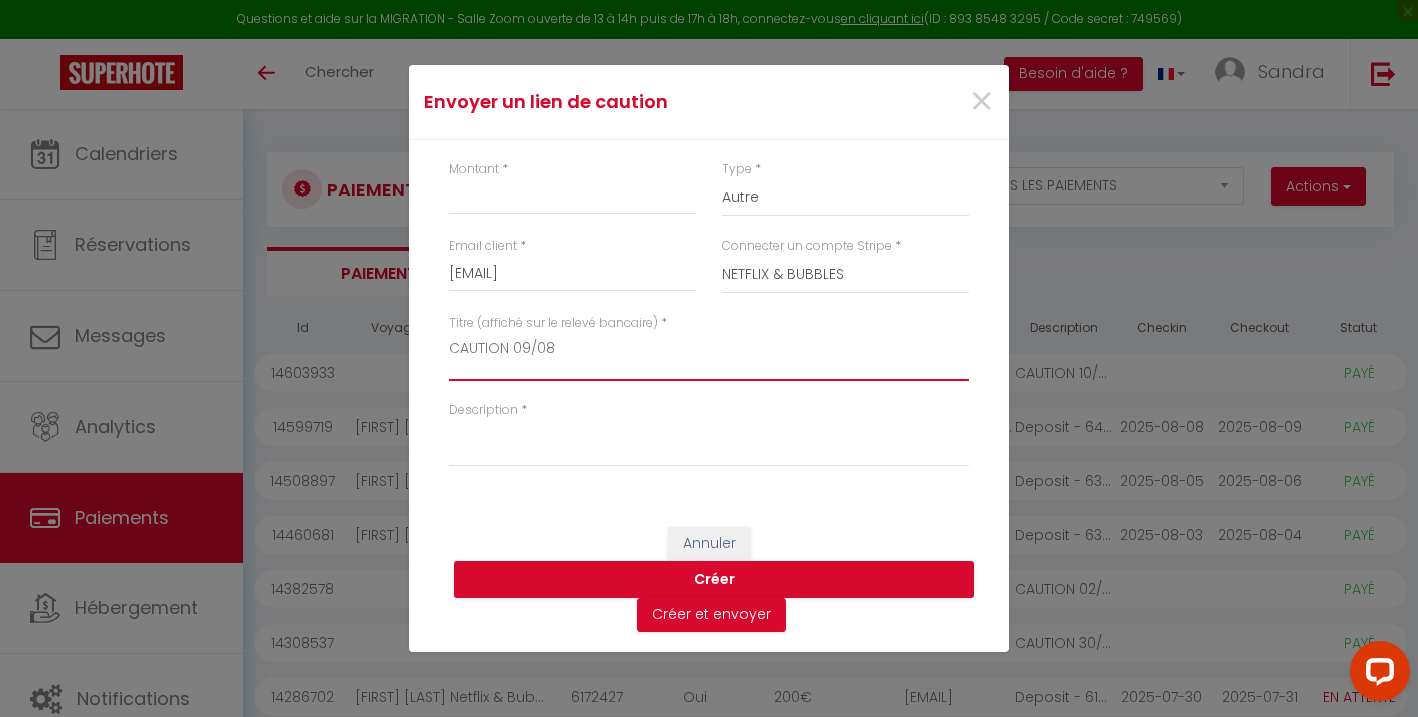 click on "CAUTION 09/08" at bounding box center (709, 357) 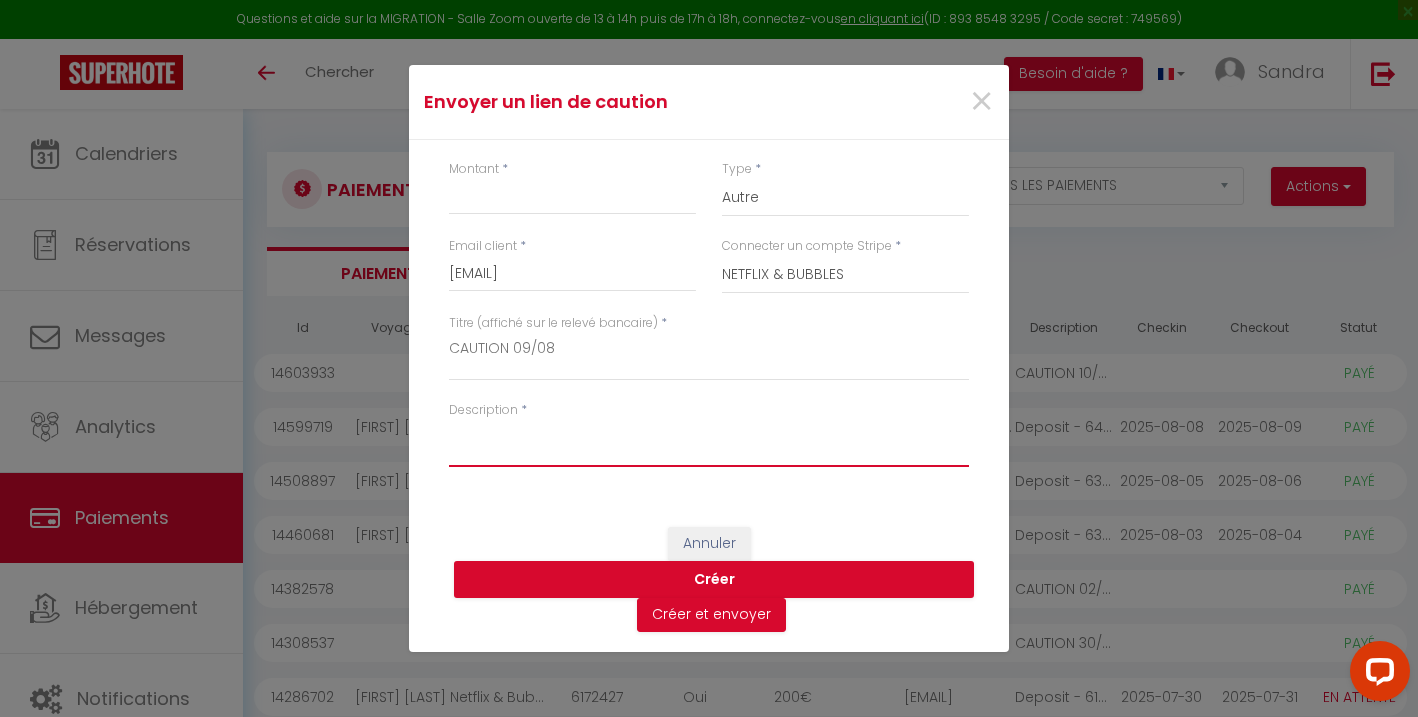 click on "Description" at bounding box center (709, 443) 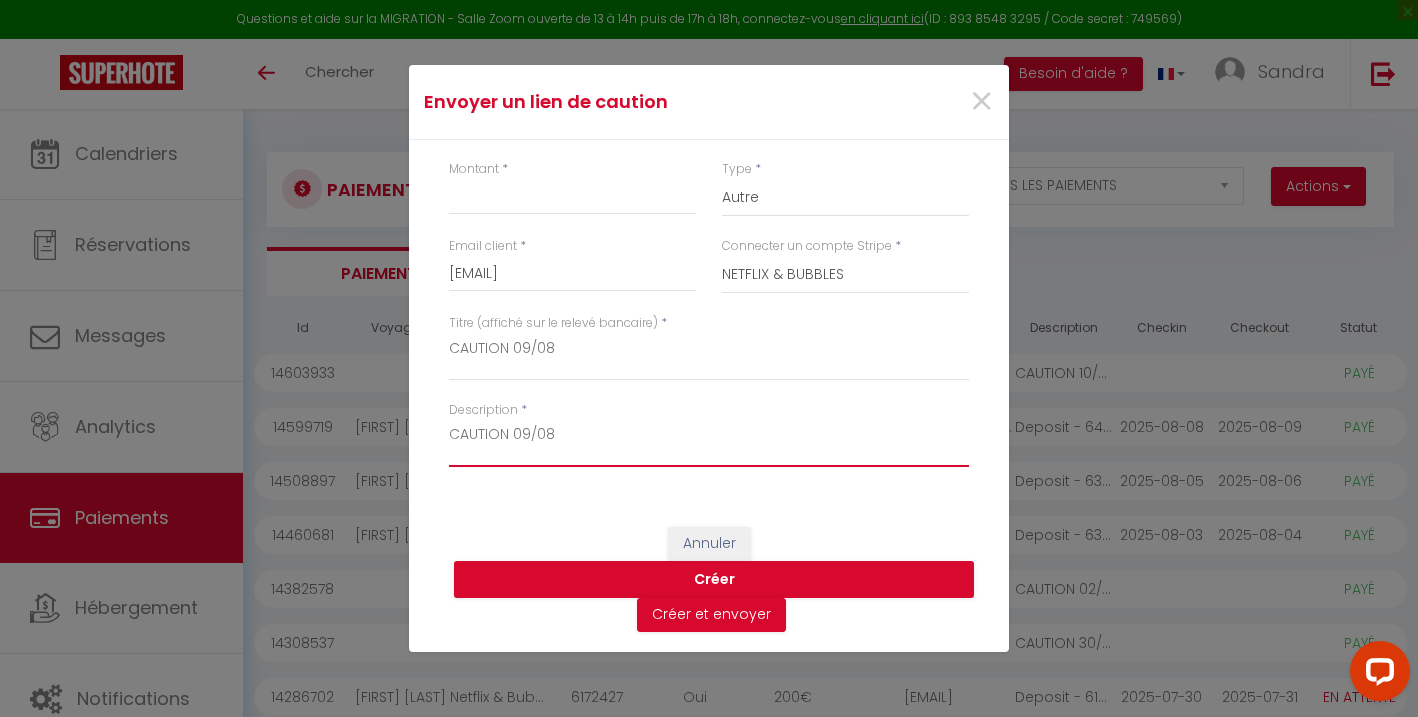 type on "CAUTION 09/08" 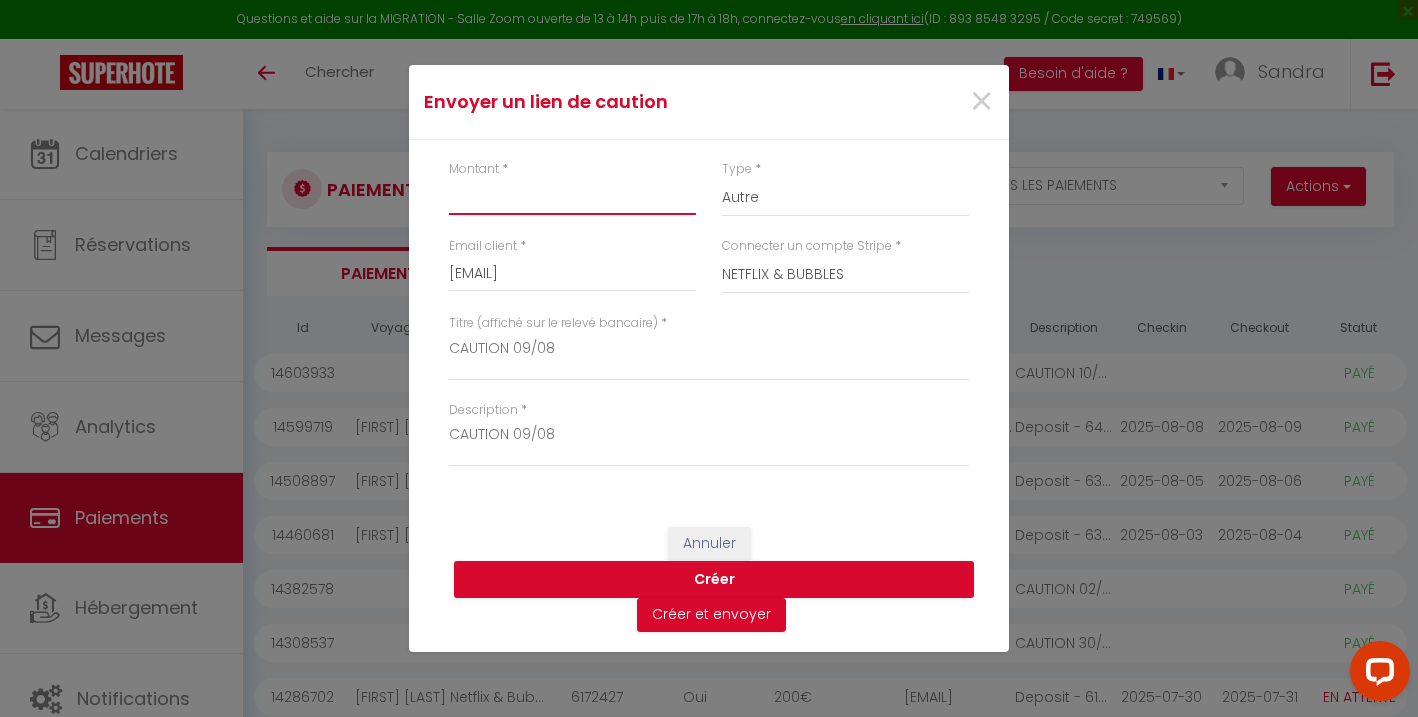 click on "Montant" at bounding box center (572, 197) 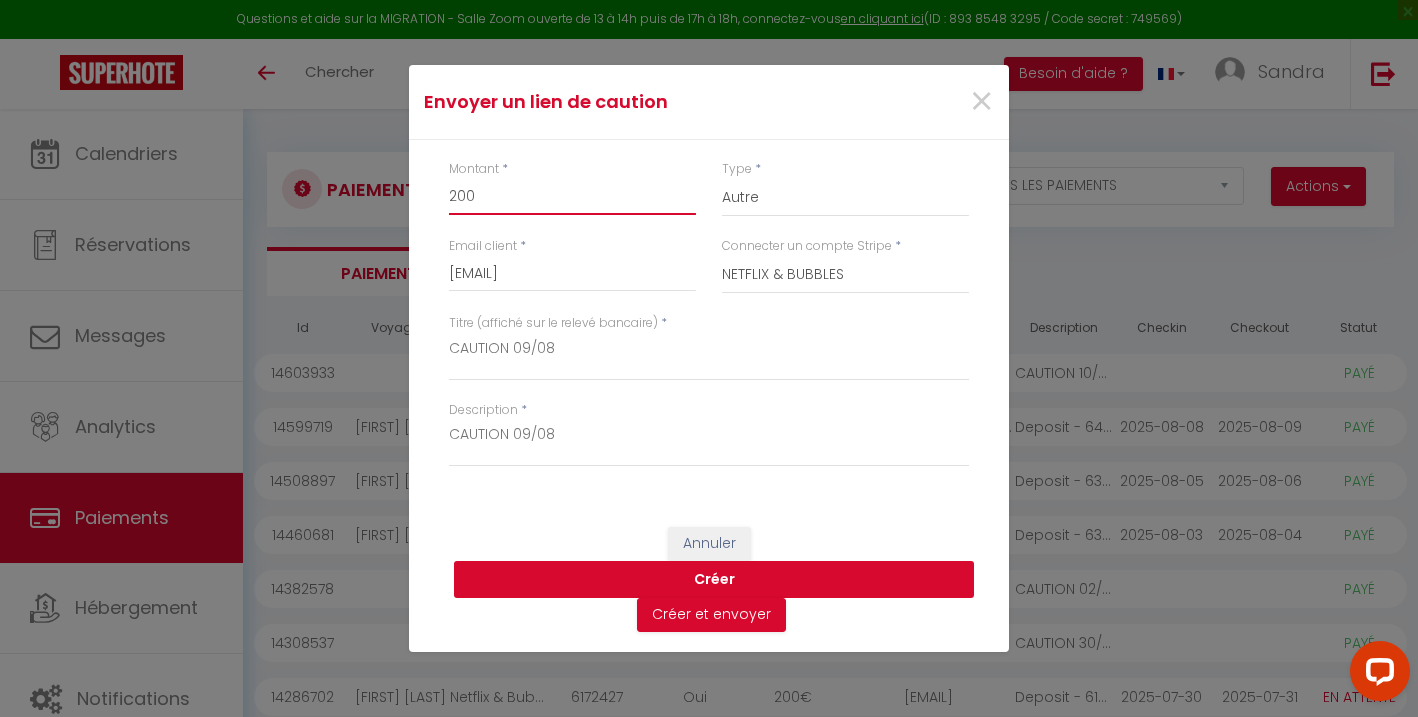 type on "200" 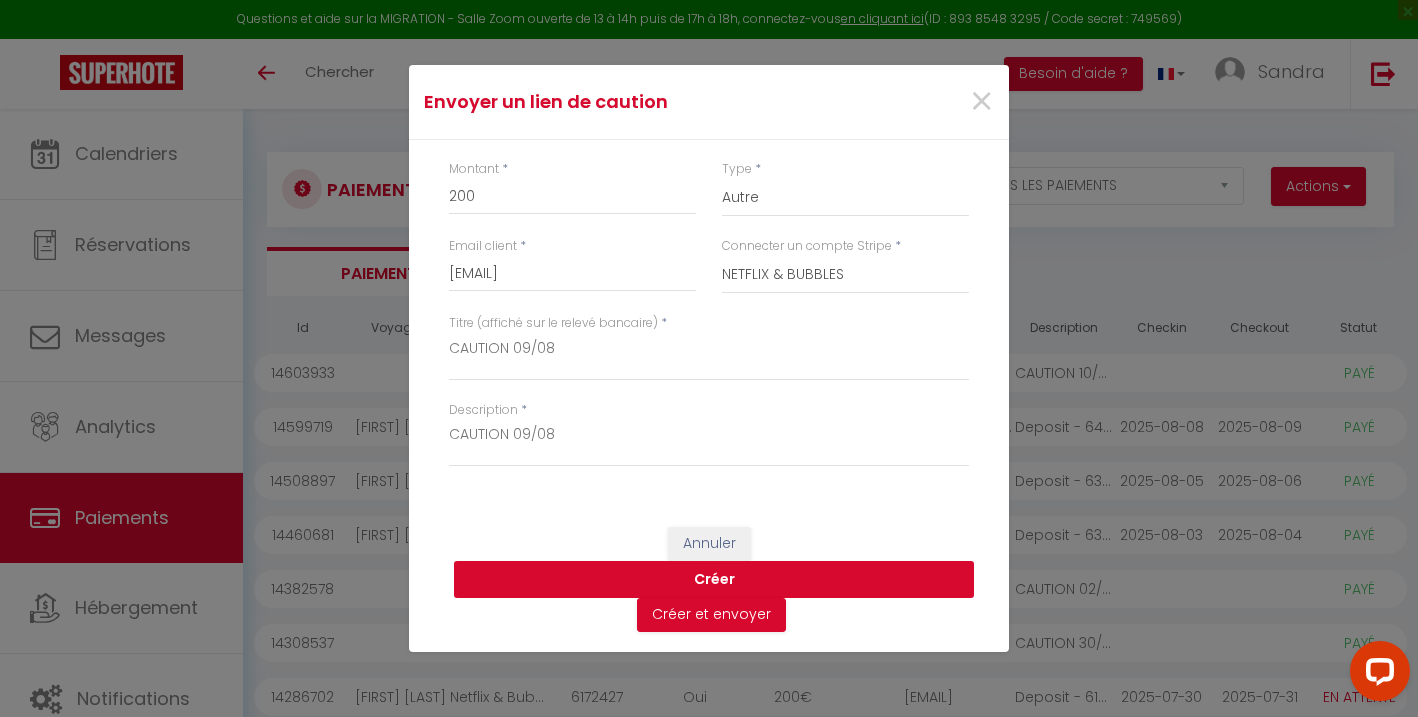 click on "Créer" at bounding box center (714, 580) 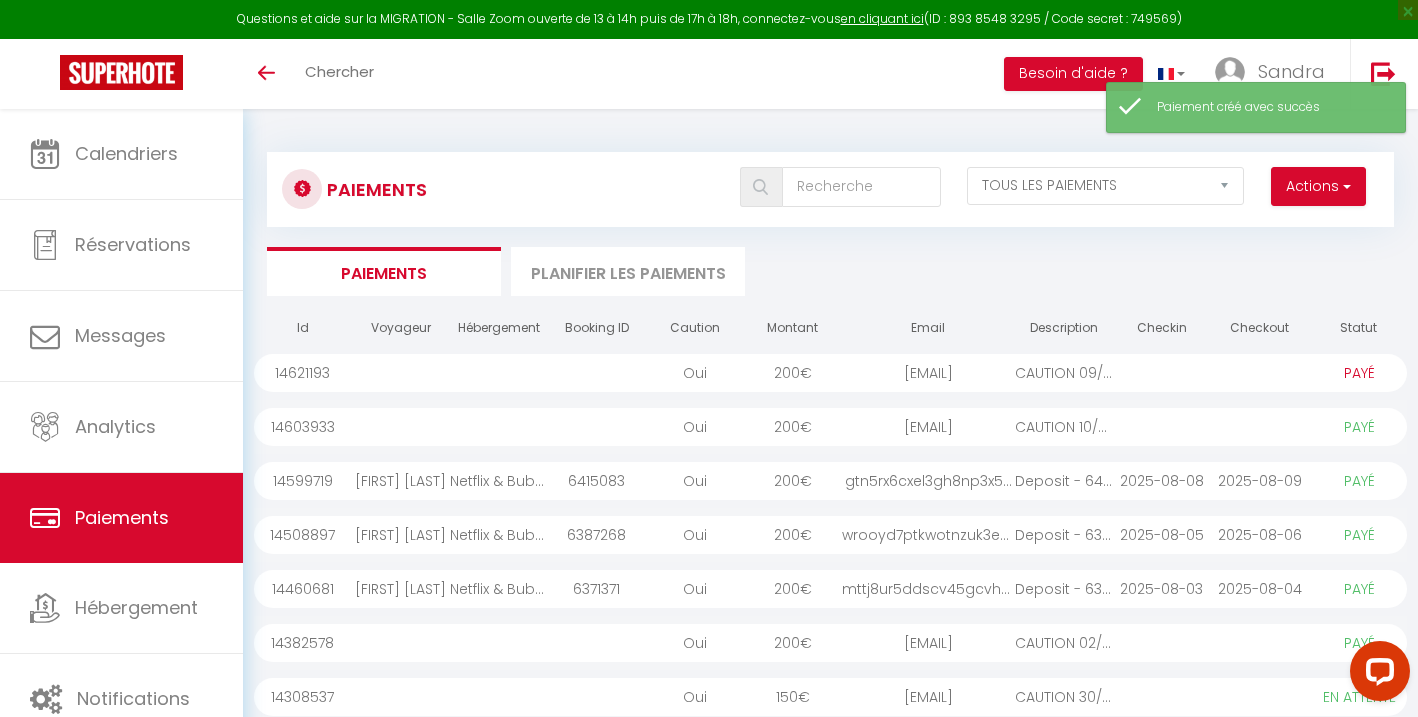 click on "200
€" at bounding box center [793, 373] 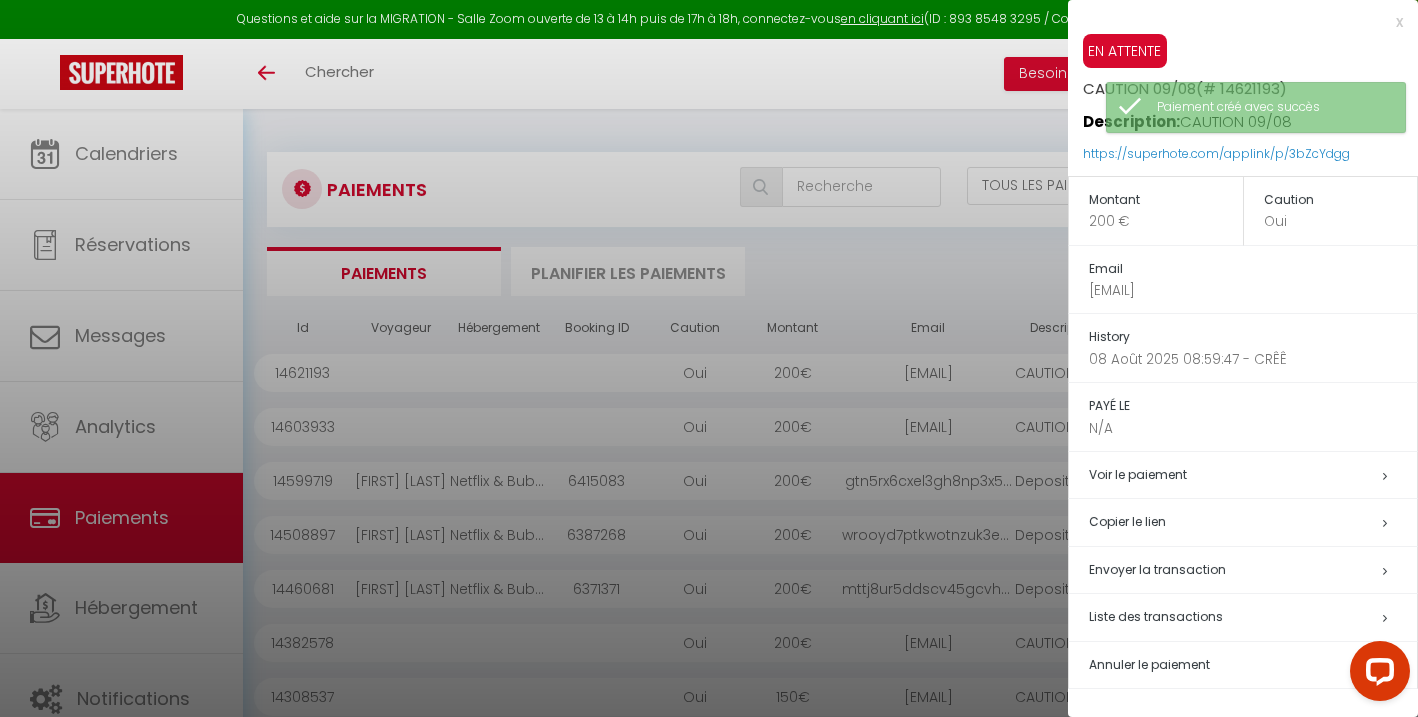 click on "https://superhote.com/applink/p/3bZcYdgg" at bounding box center (1250, 154) 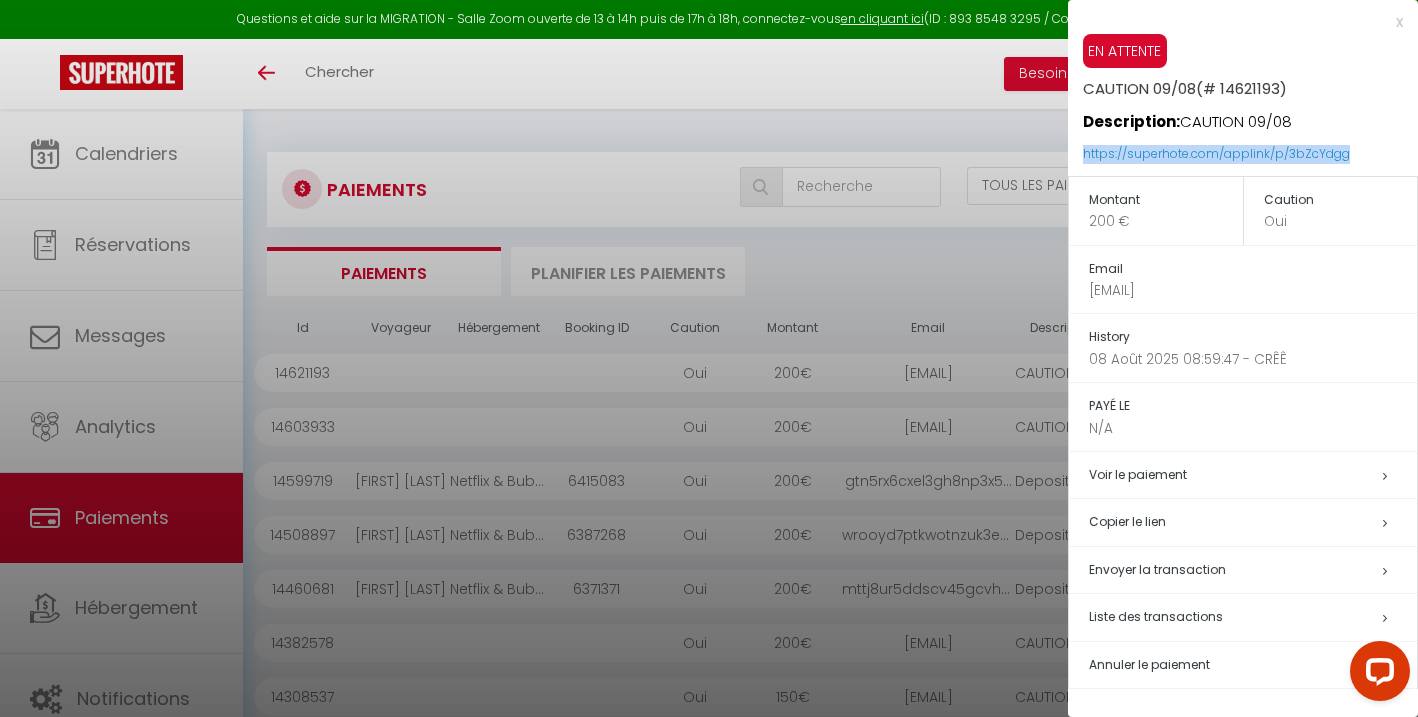drag, startPoint x: 1352, startPoint y: 158, endPoint x: 1081, endPoint y: 144, distance: 271.3614 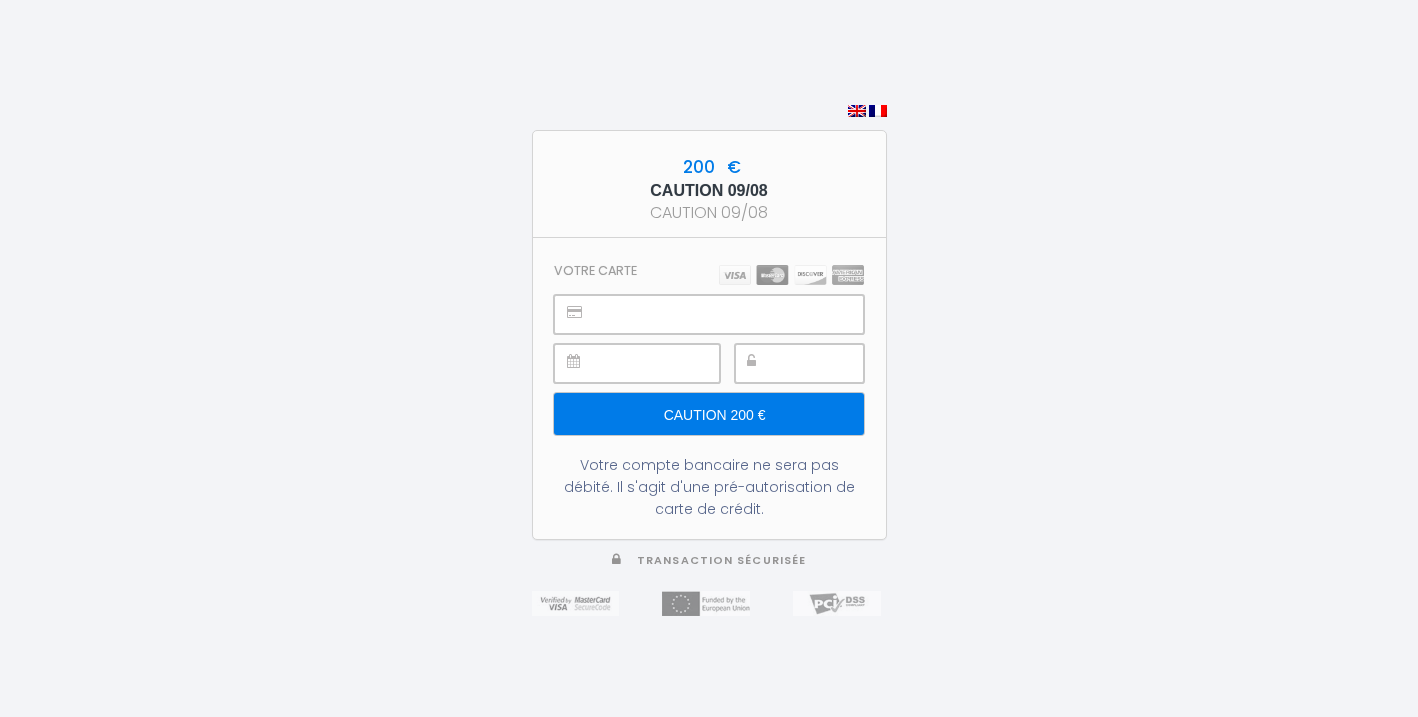 scroll, scrollTop: 0, scrollLeft: 0, axis: both 